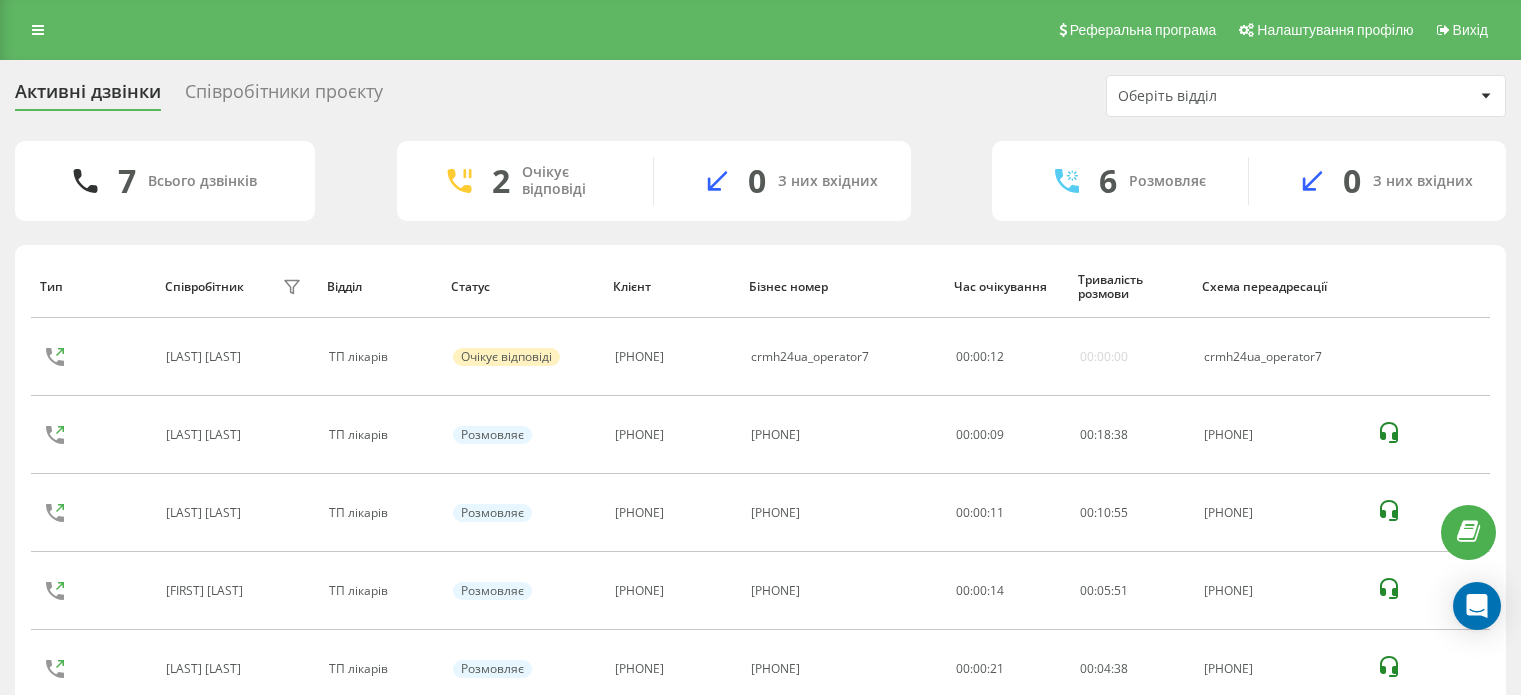 scroll, scrollTop: 46, scrollLeft: 0, axis: vertical 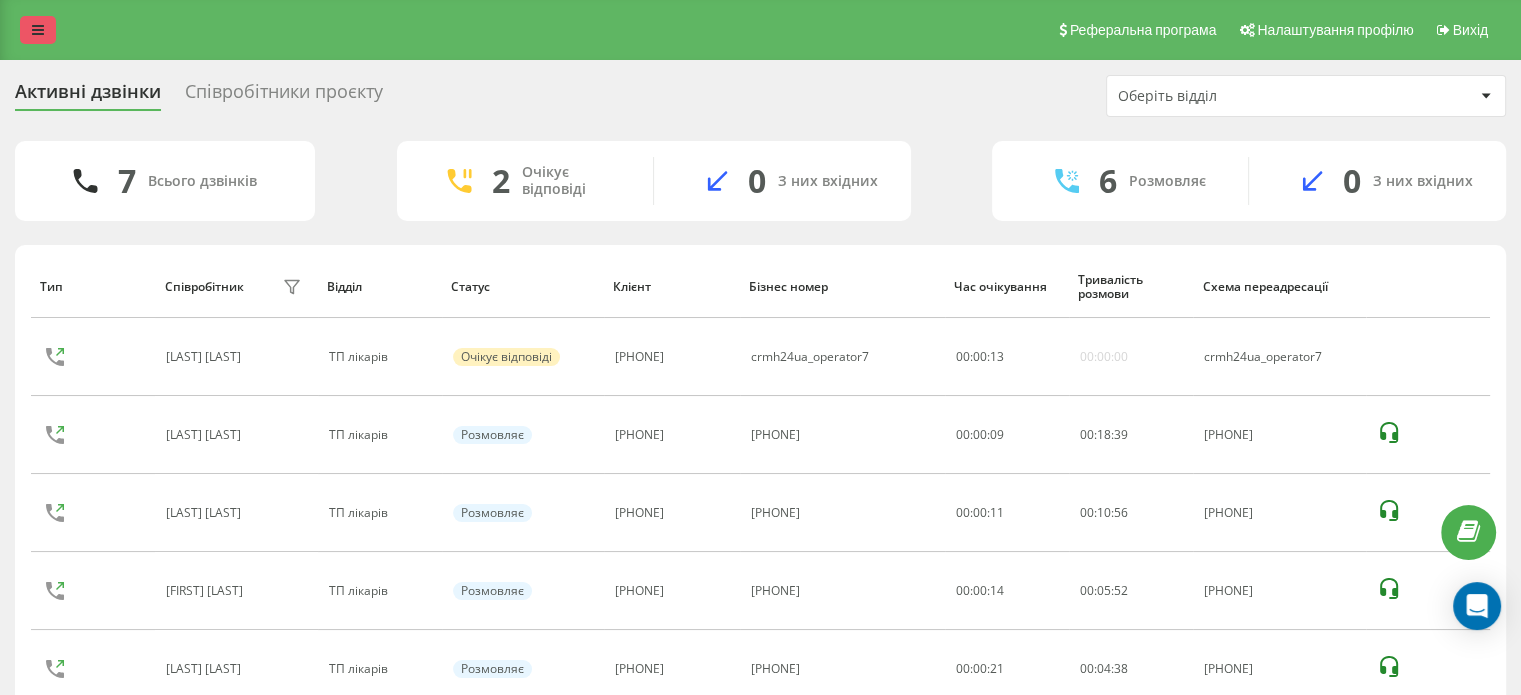 click at bounding box center (38, 30) 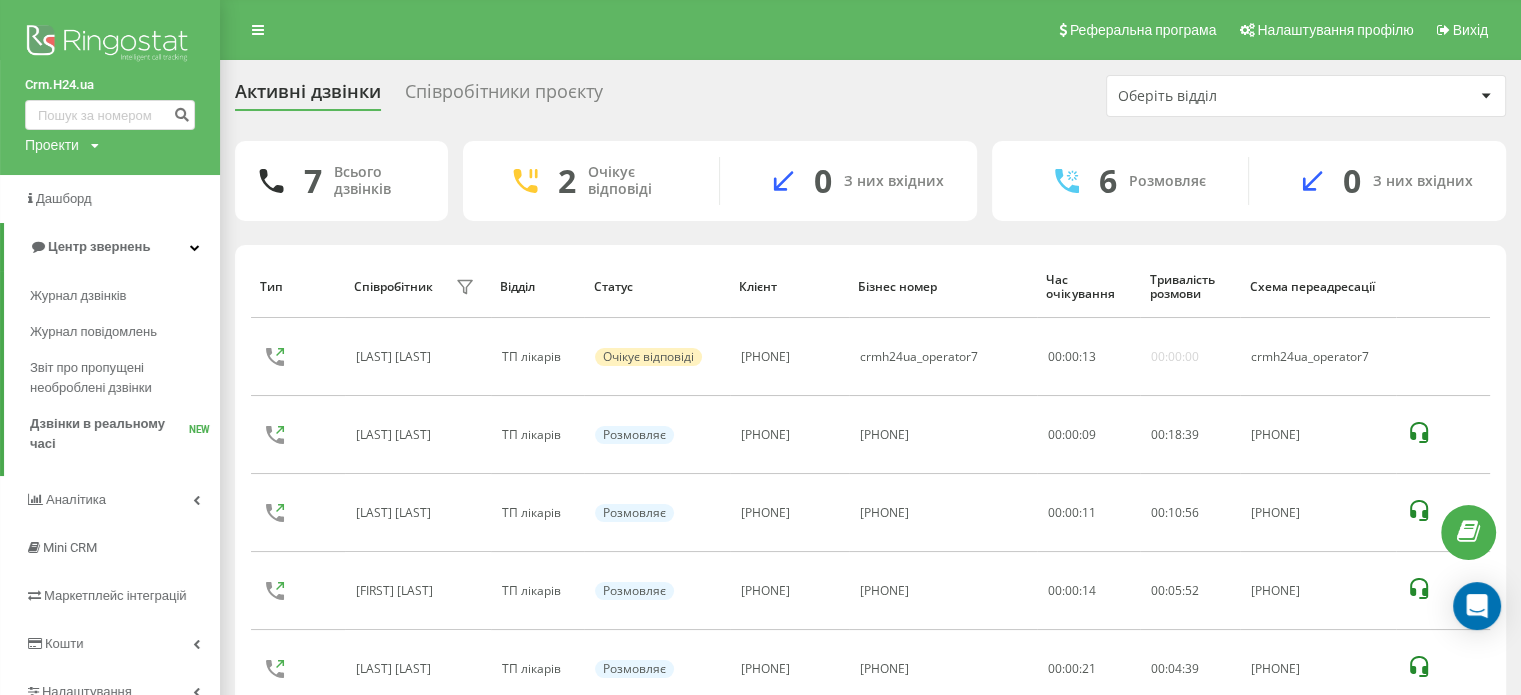 click on "Crm.H24.ua Проекти Crm.H24.ua Дашборд Центр звернень Журнал дзвінків Журнал повідомлень Звіт про пропущені необроблені дзвінки Дзвінки в реальному часі NEW Аналiтика Mini CRM Маркетплейс інтеграцій Кошти Налаштування Реферальна програма Налаштування профілю Вихід Активні дзвінки Співробітники проєкту Оберіть відділ   7   Всього дзвінків   2   Очікує відповіді   0   З них вхідних   6   Розмовляє   0   З них вхідних Тип Співробітник  фільтру  Відділ Статус Клієнт Бізнес номер Час очікування Тривалість розмови Схема переадресації [LAST] [LAST]  ТП лікарів 00 : :" at bounding box center [760, 347] 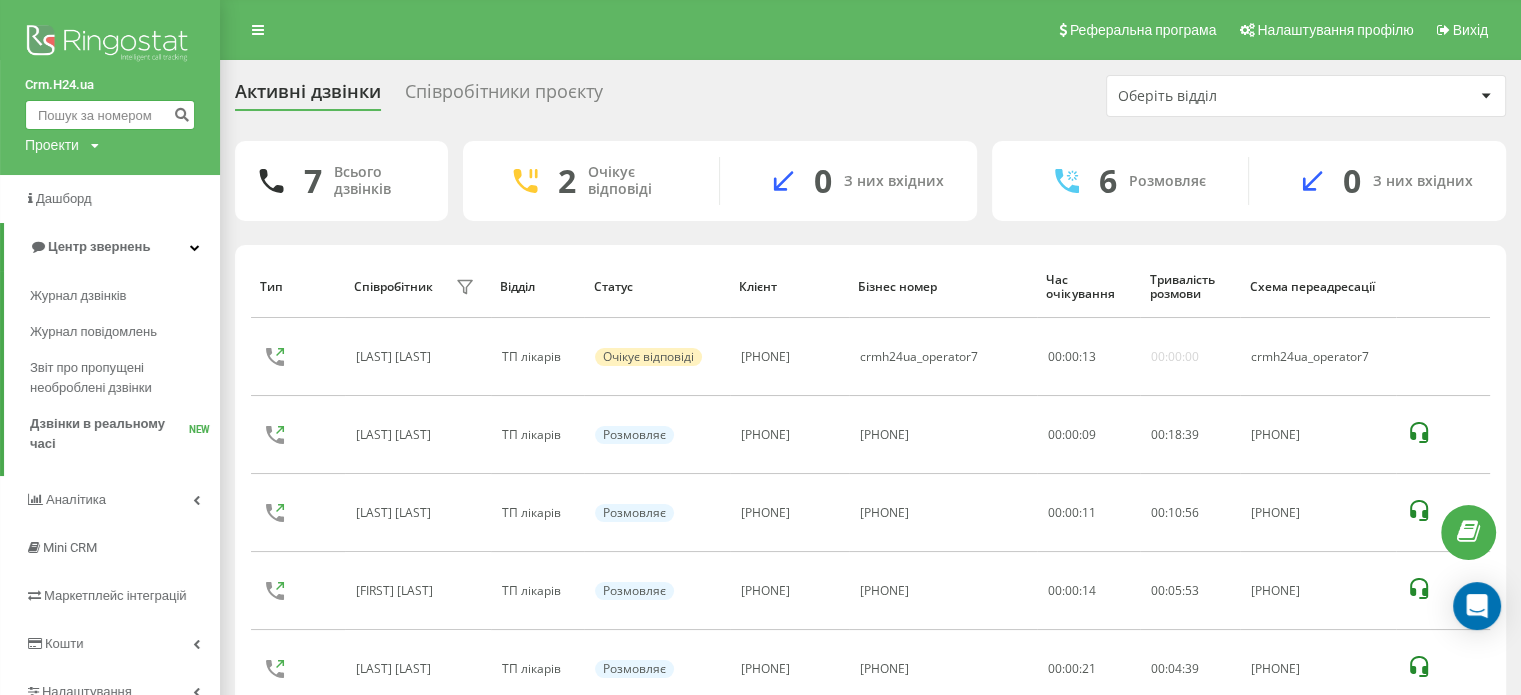click at bounding box center [110, 115] 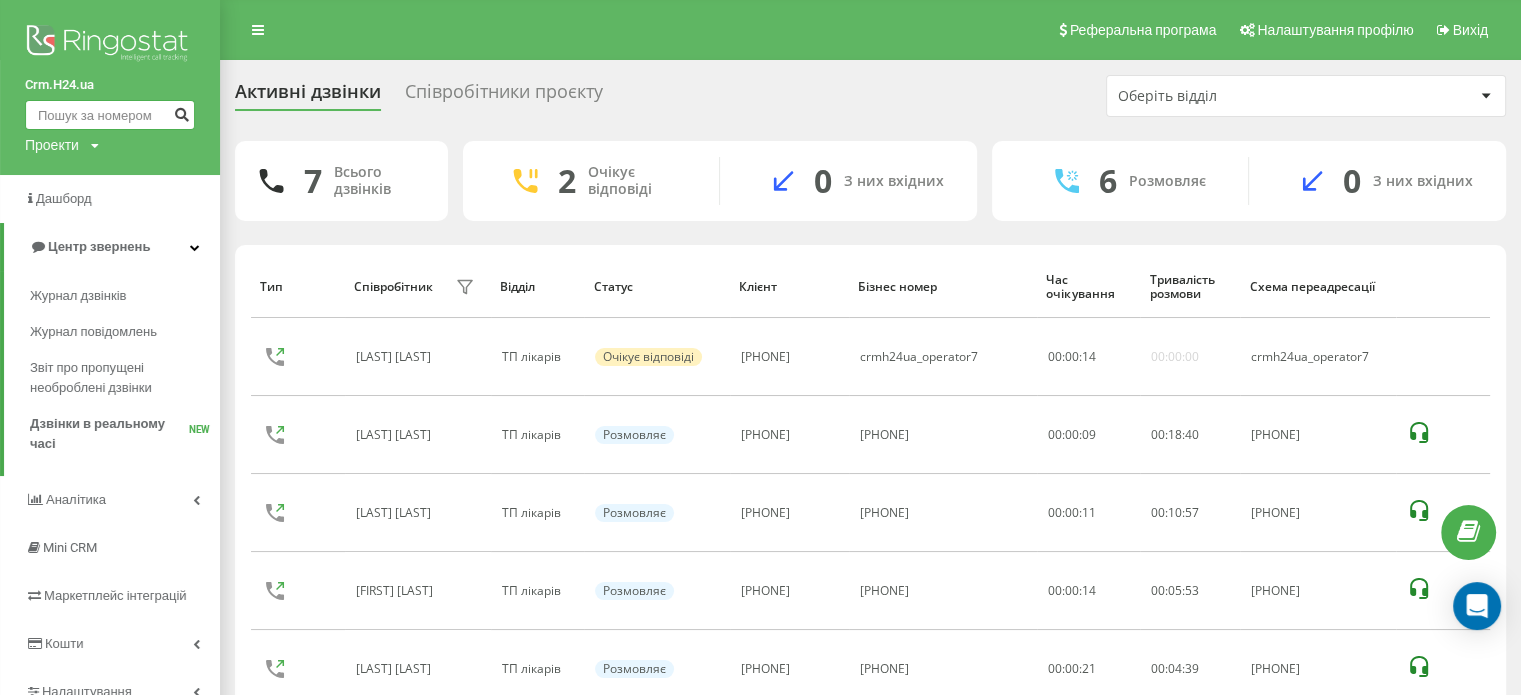 paste on "[PHONE]" 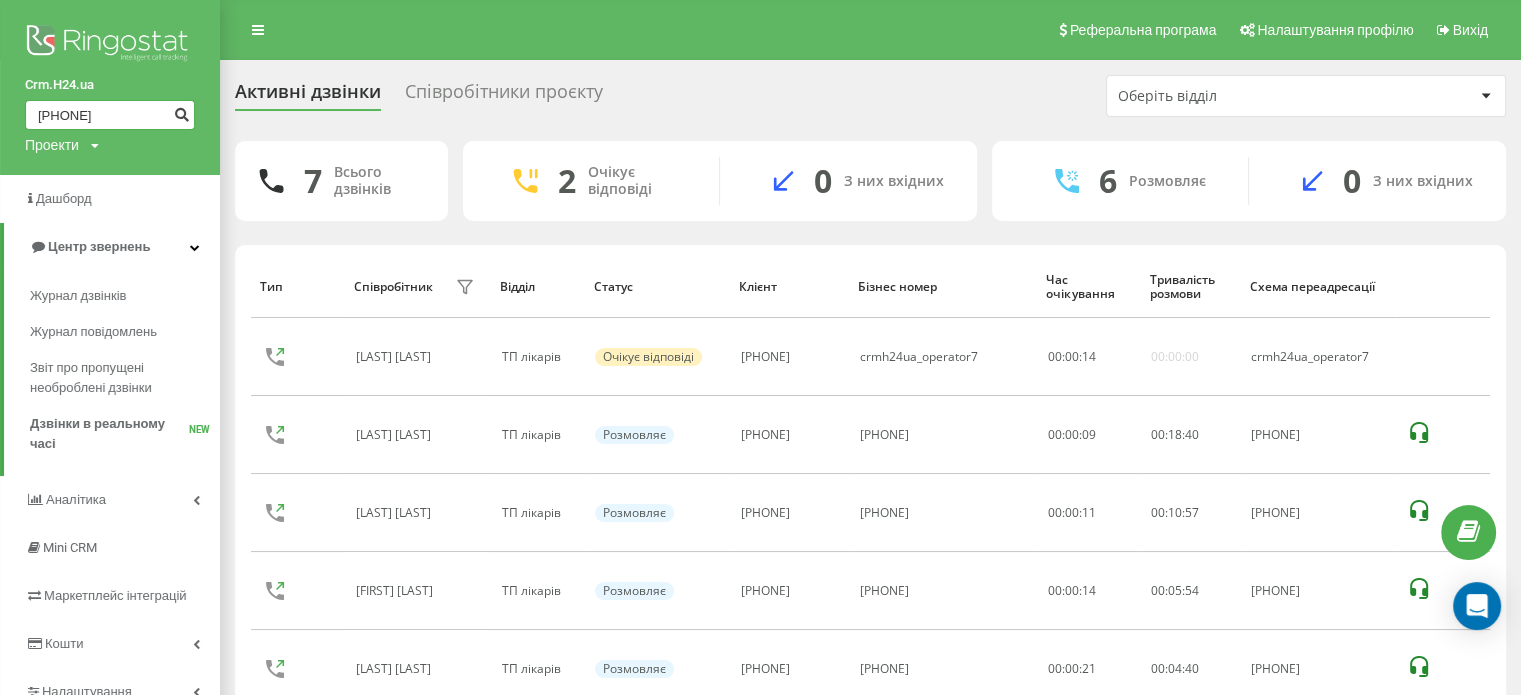 type on "[PHONE]" 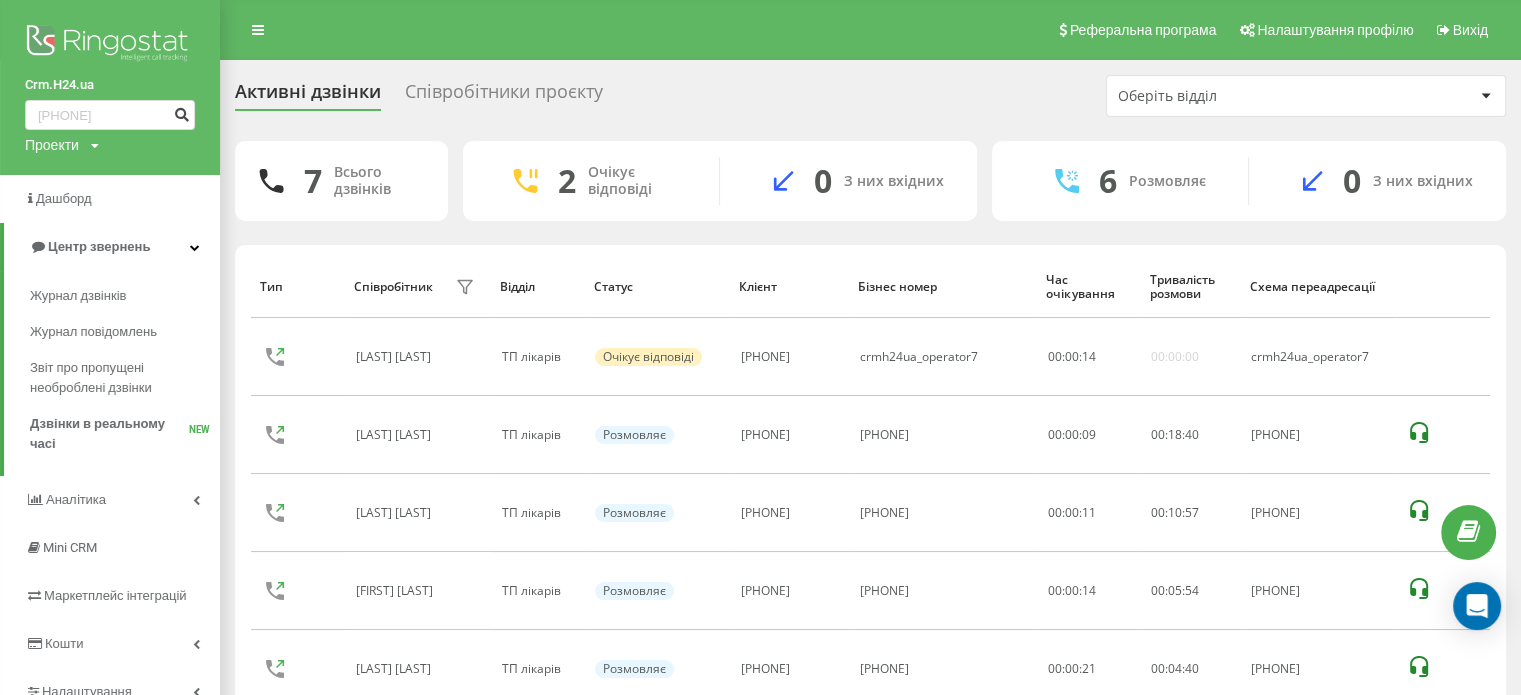 click at bounding box center [181, 112] 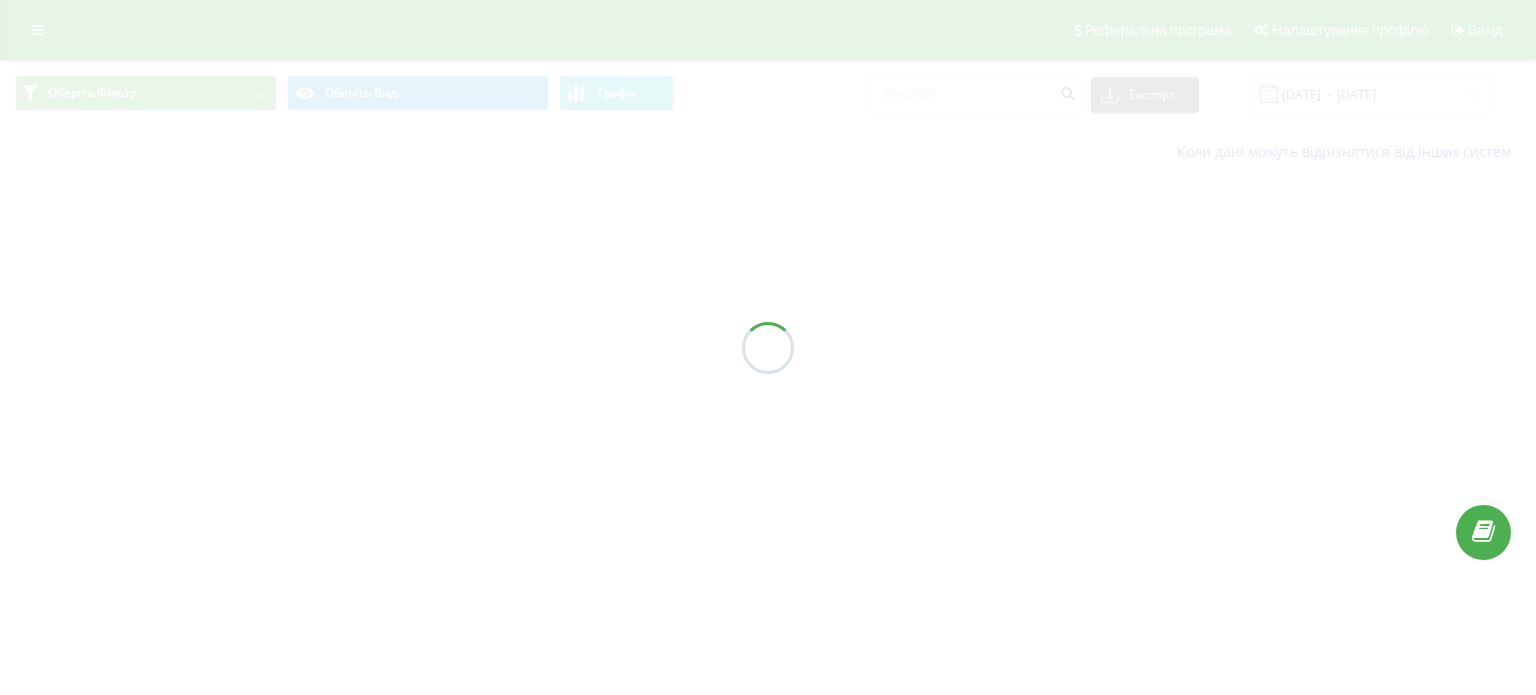 scroll, scrollTop: 0, scrollLeft: 0, axis: both 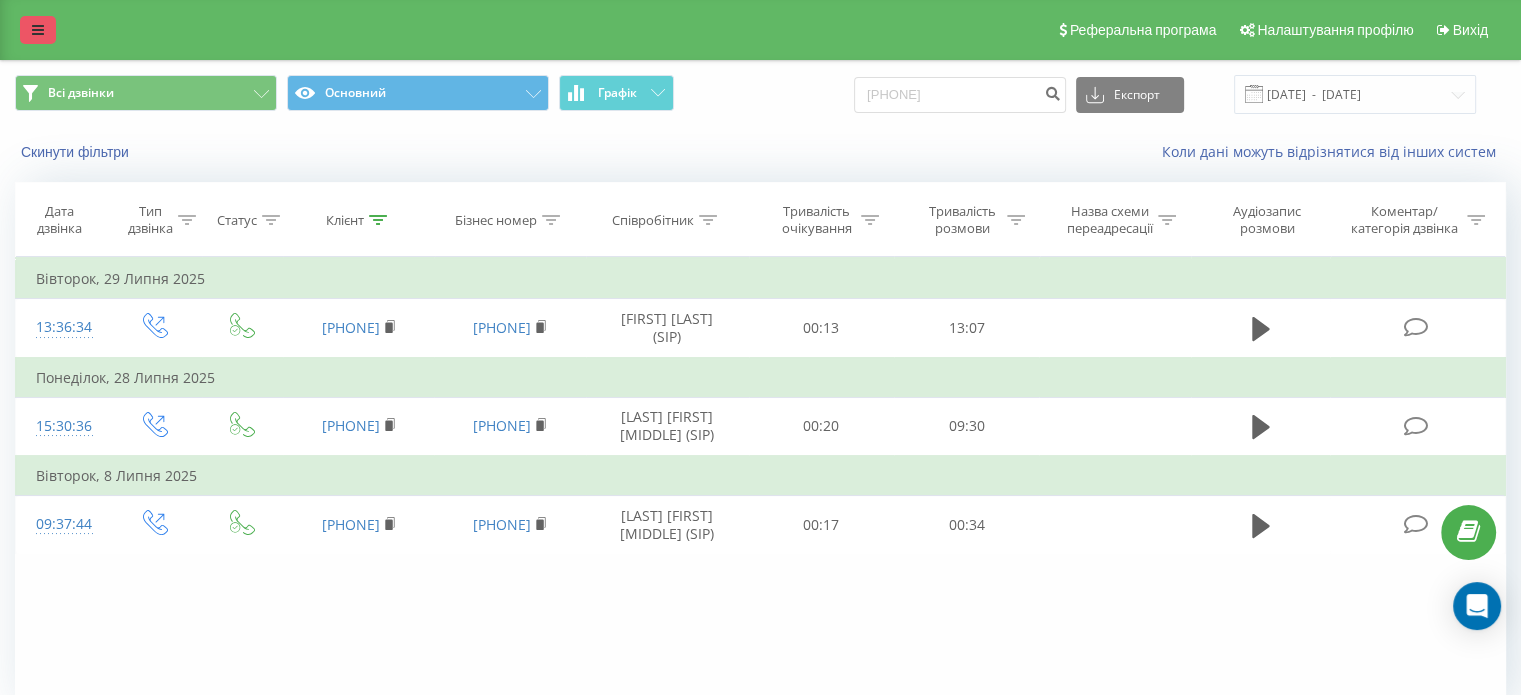 click at bounding box center (38, 30) 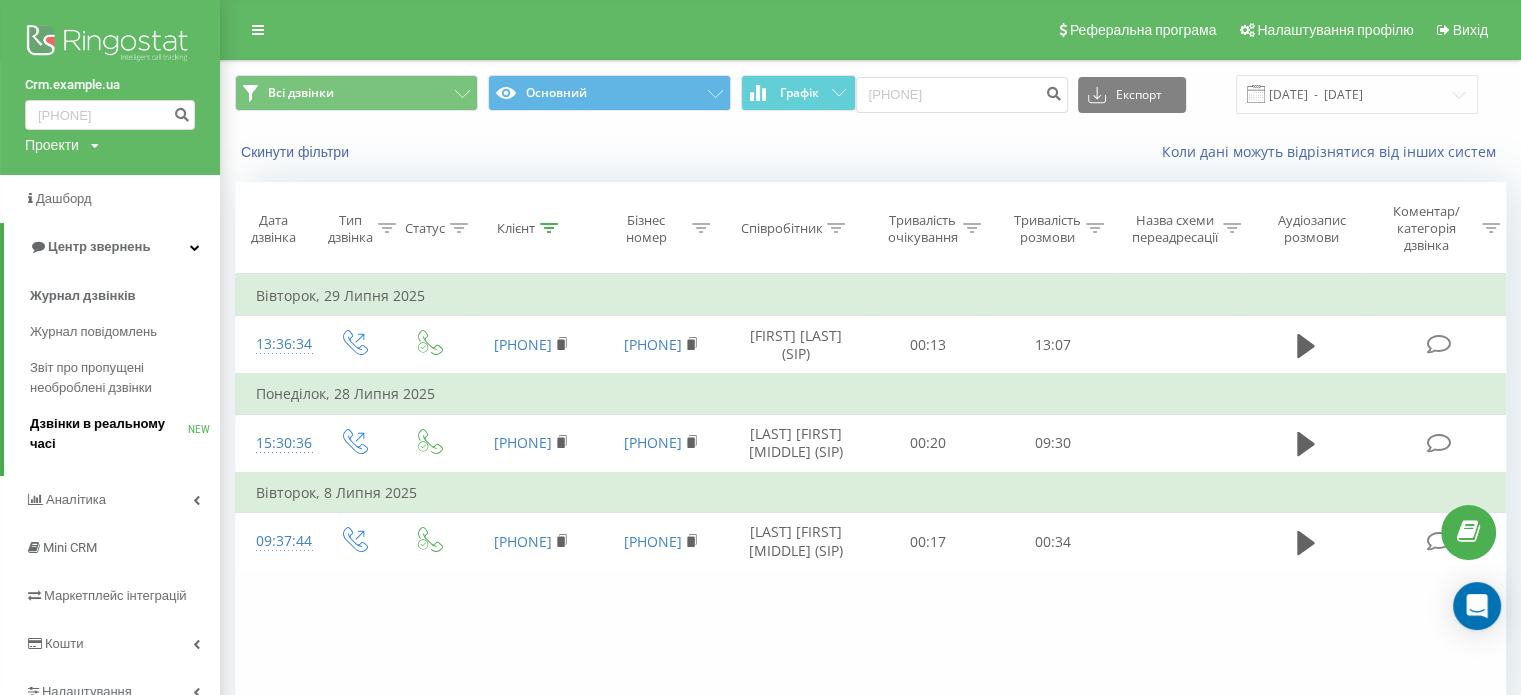 click on "Дзвінки в реальному часі" at bounding box center [109, 434] 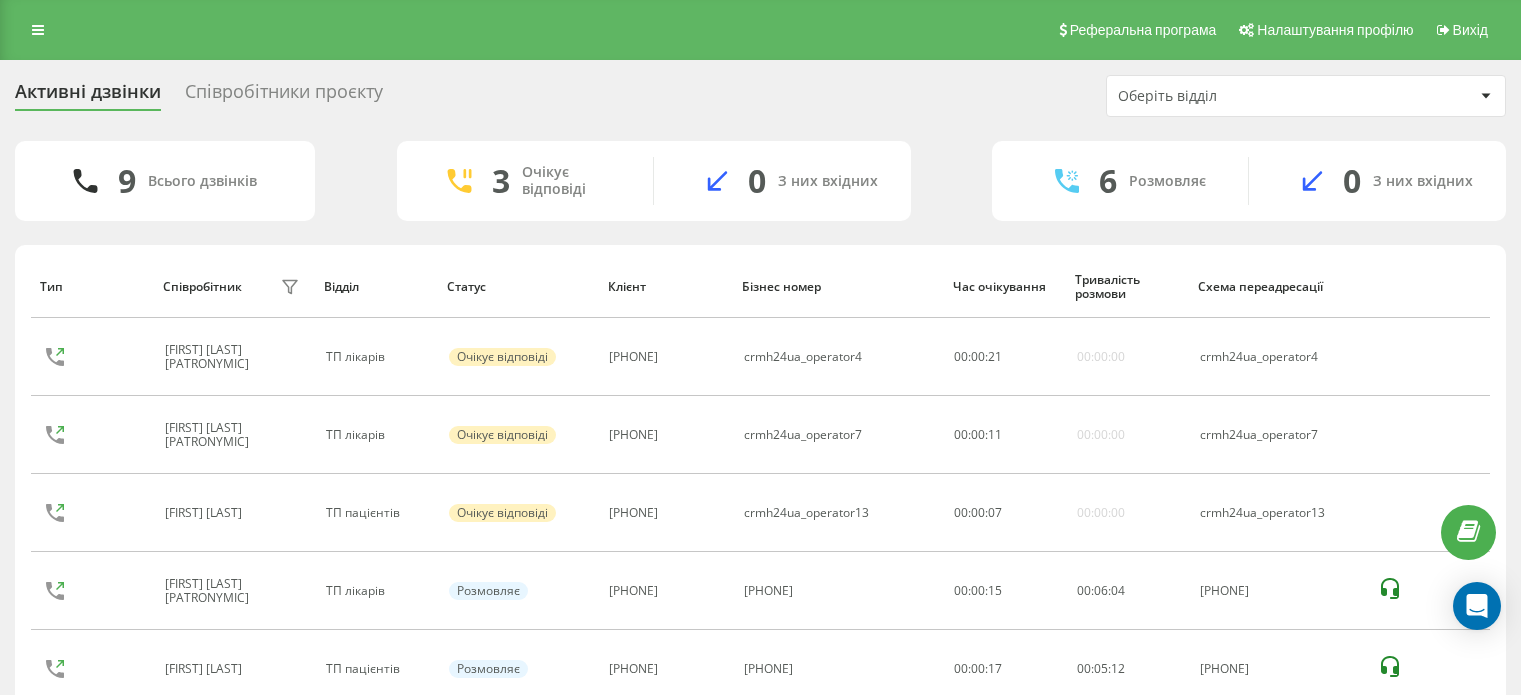 scroll, scrollTop: 200, scrollLeft: 0, axis: vertical 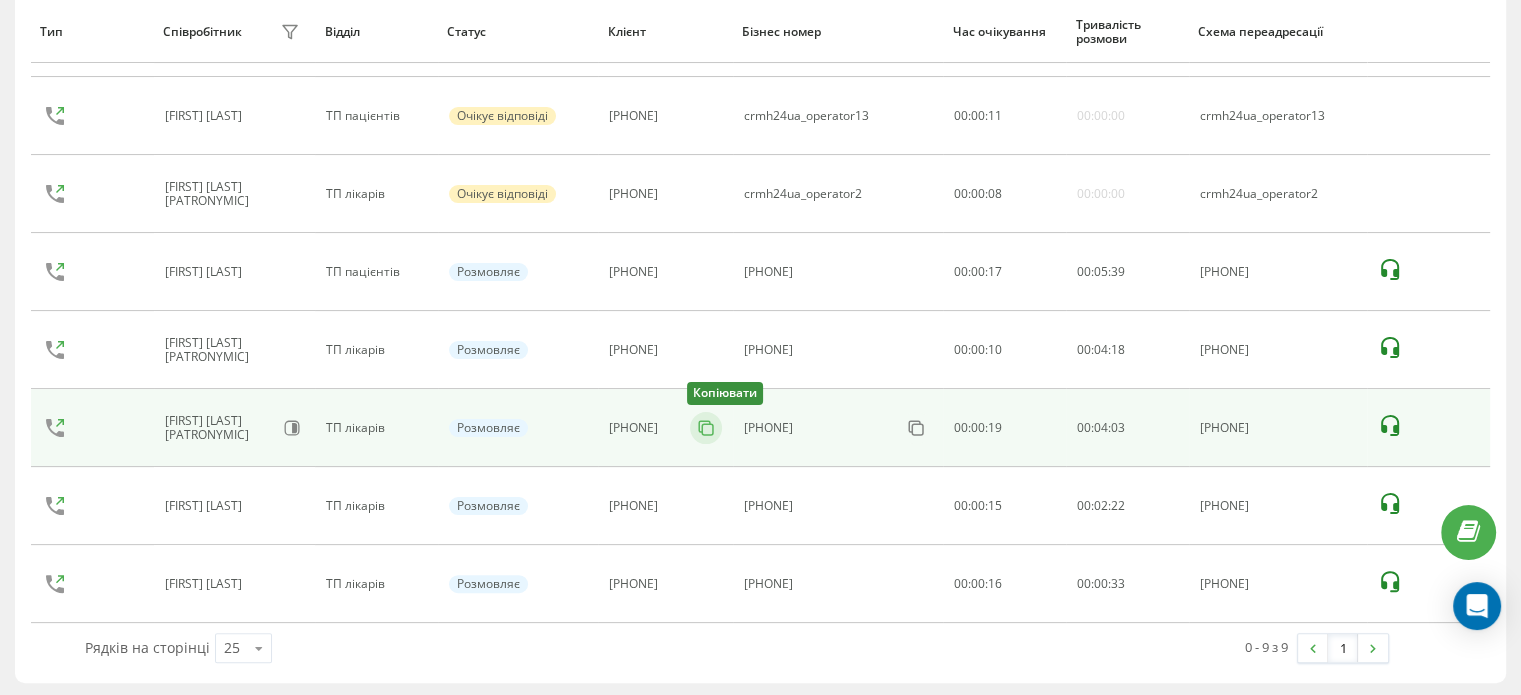 click 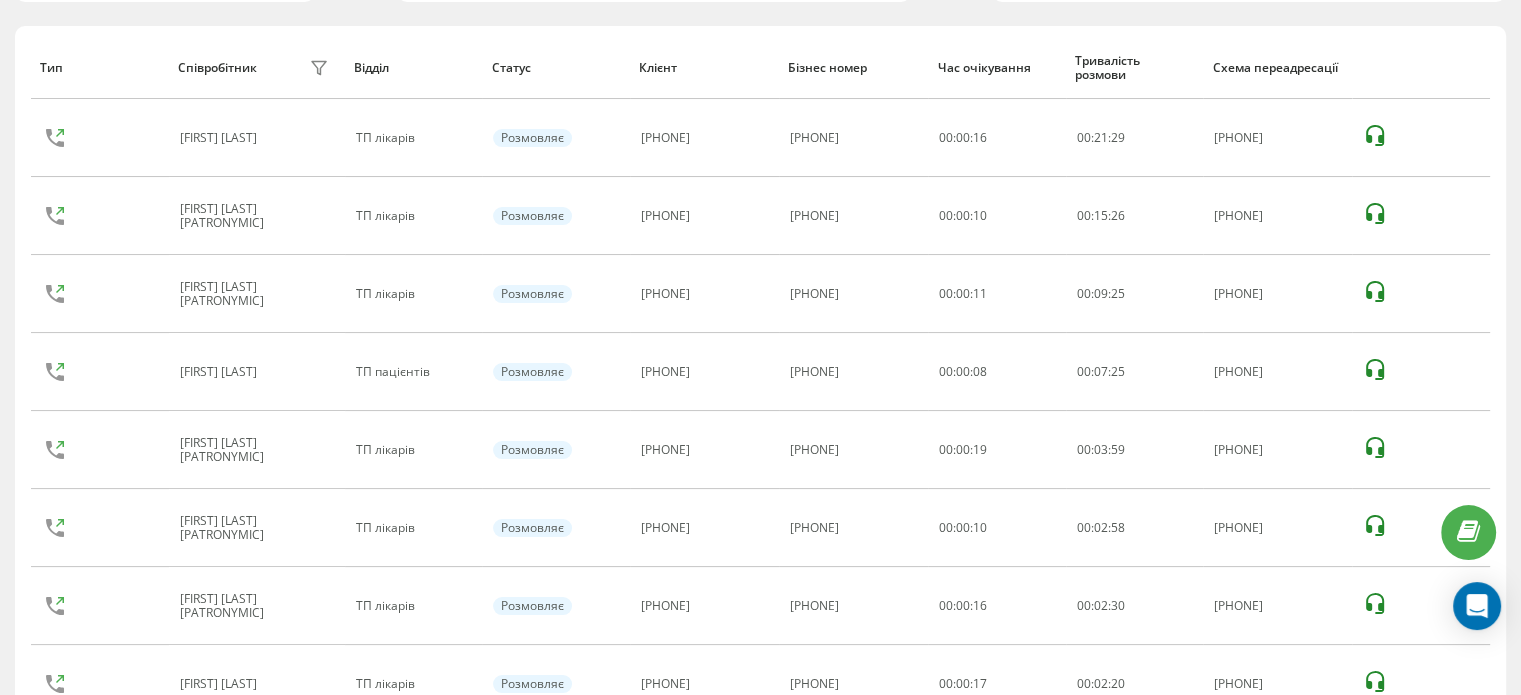 scroll, scrollTop: 0, scrollLeft: 0, axis: both 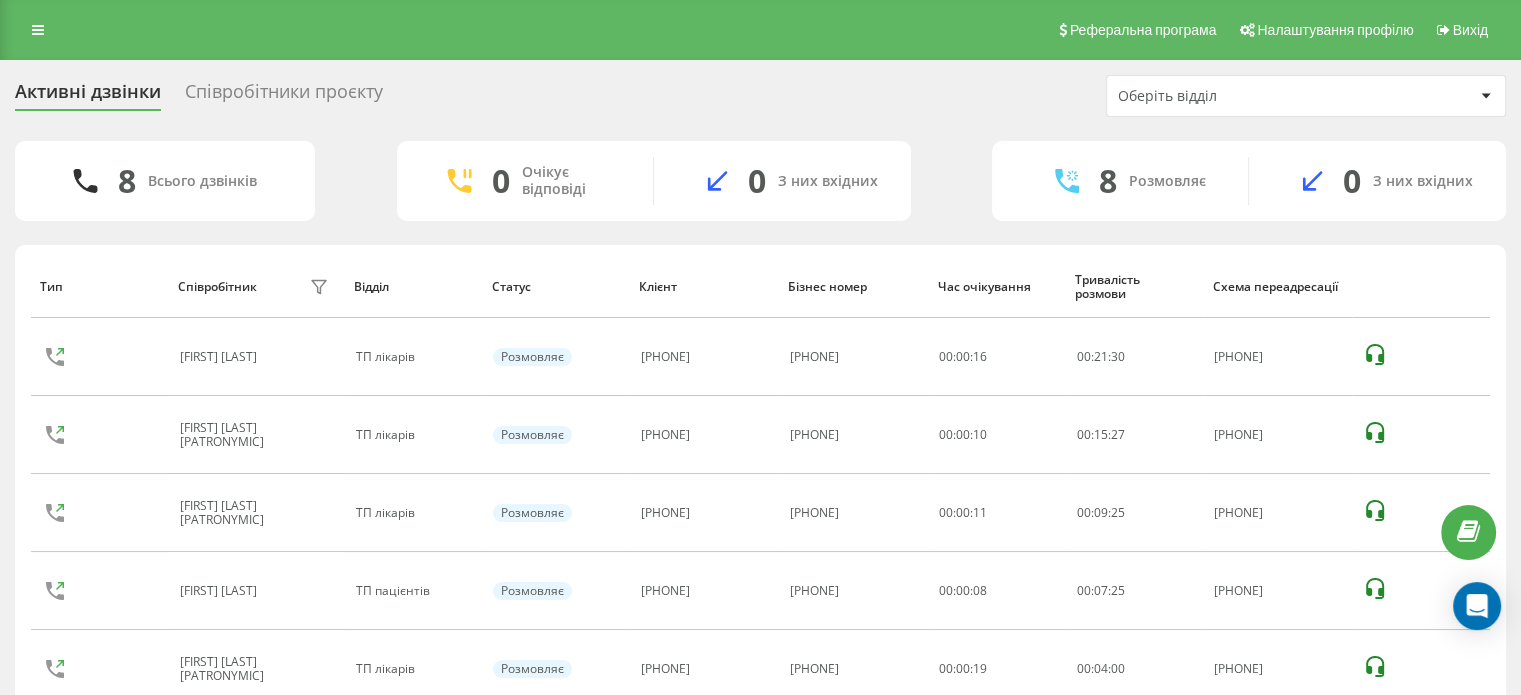 click on "Реферальна програма Налаштування профілю Вихід" at bounding box center [760, 30] 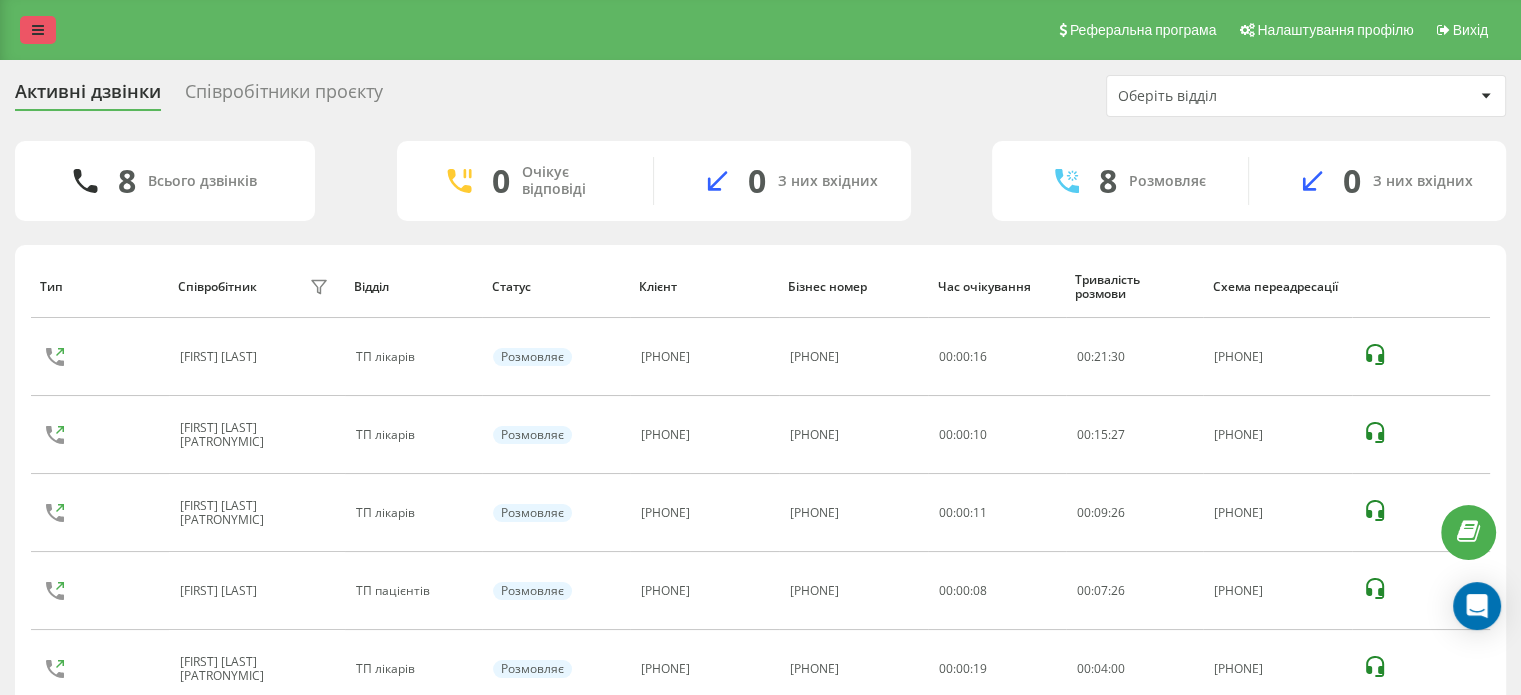 click at bounding box center [38, 30] 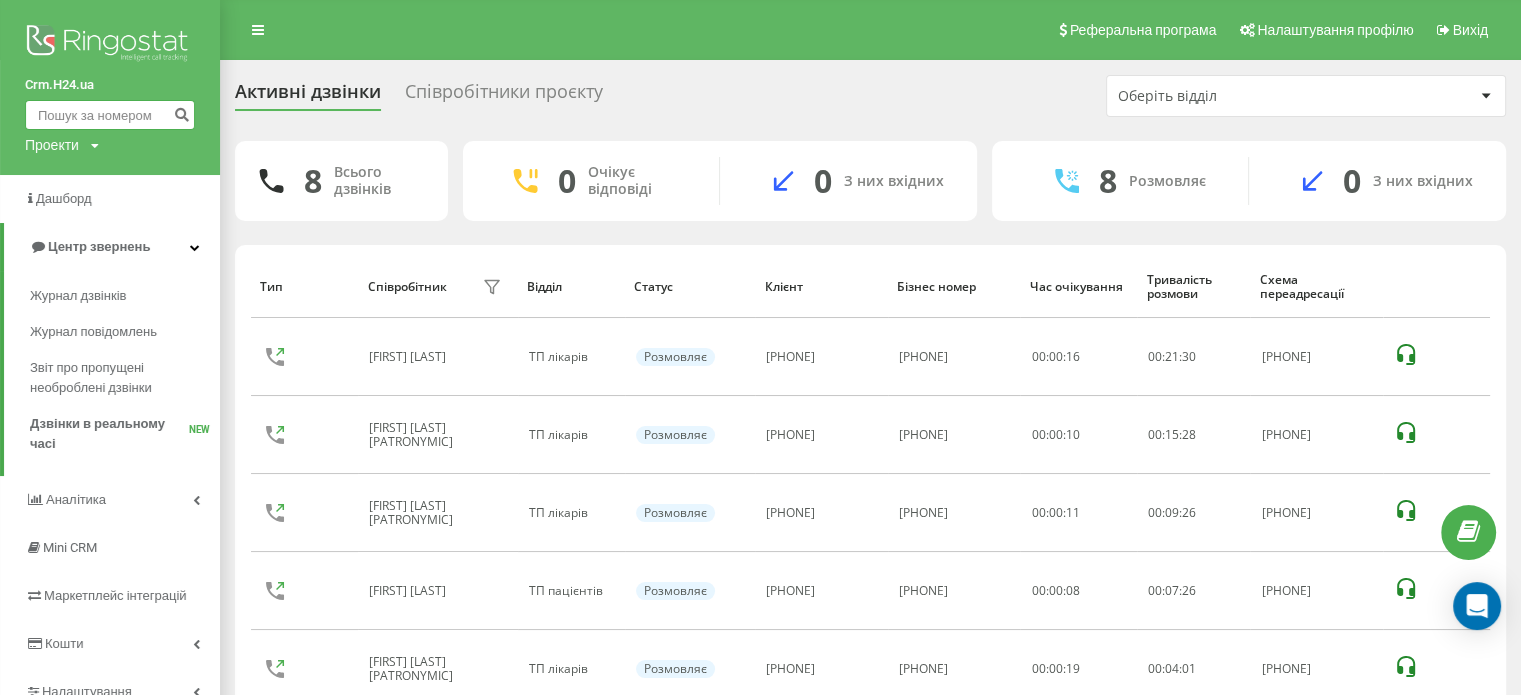 click at bounding box center [110, 115] 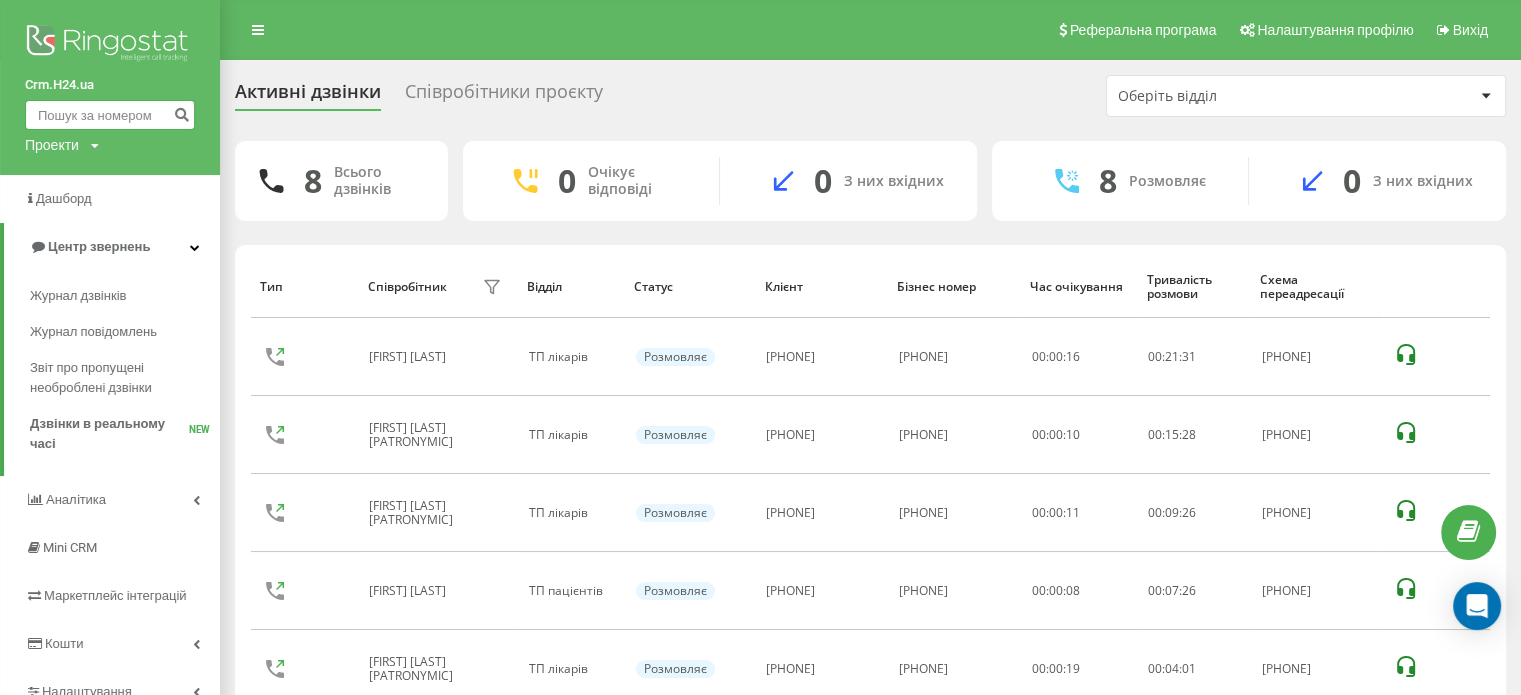 paste on "380984235200" 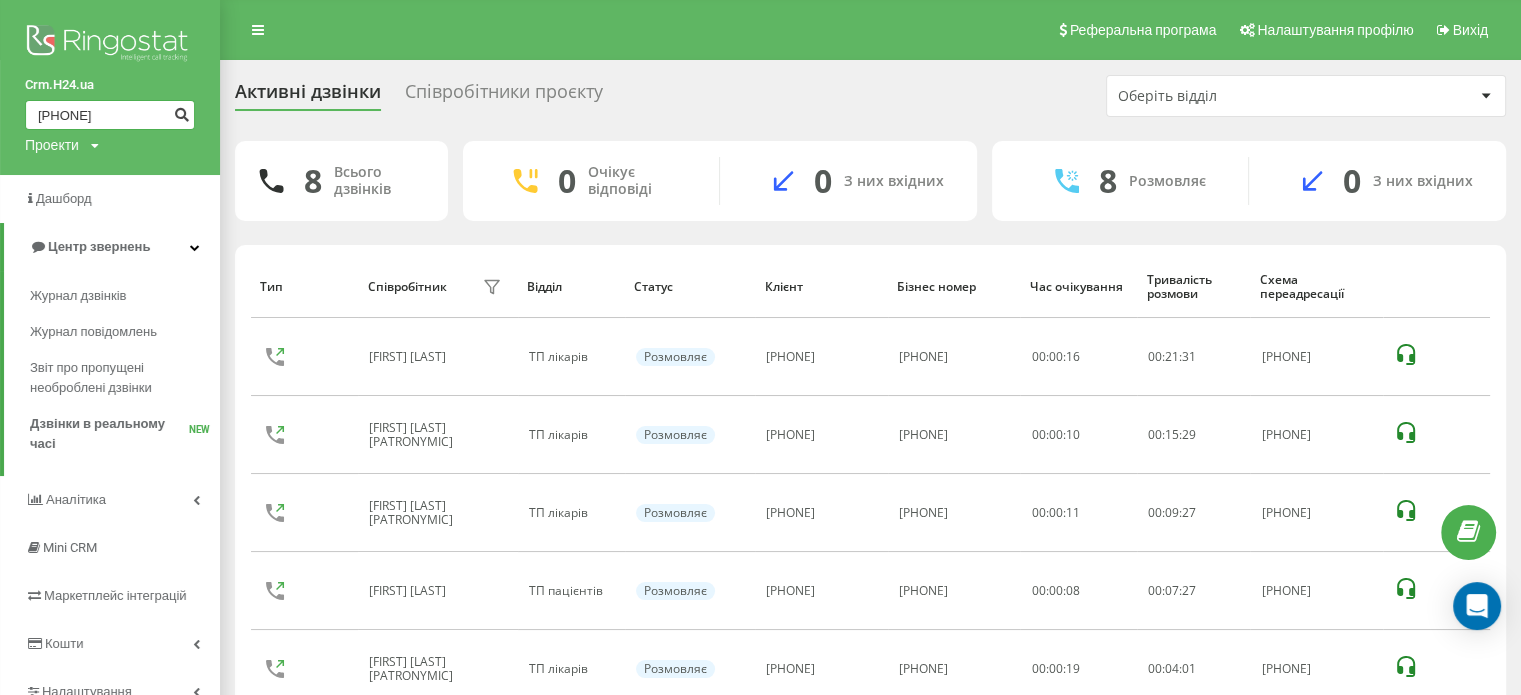type on "380984235200" 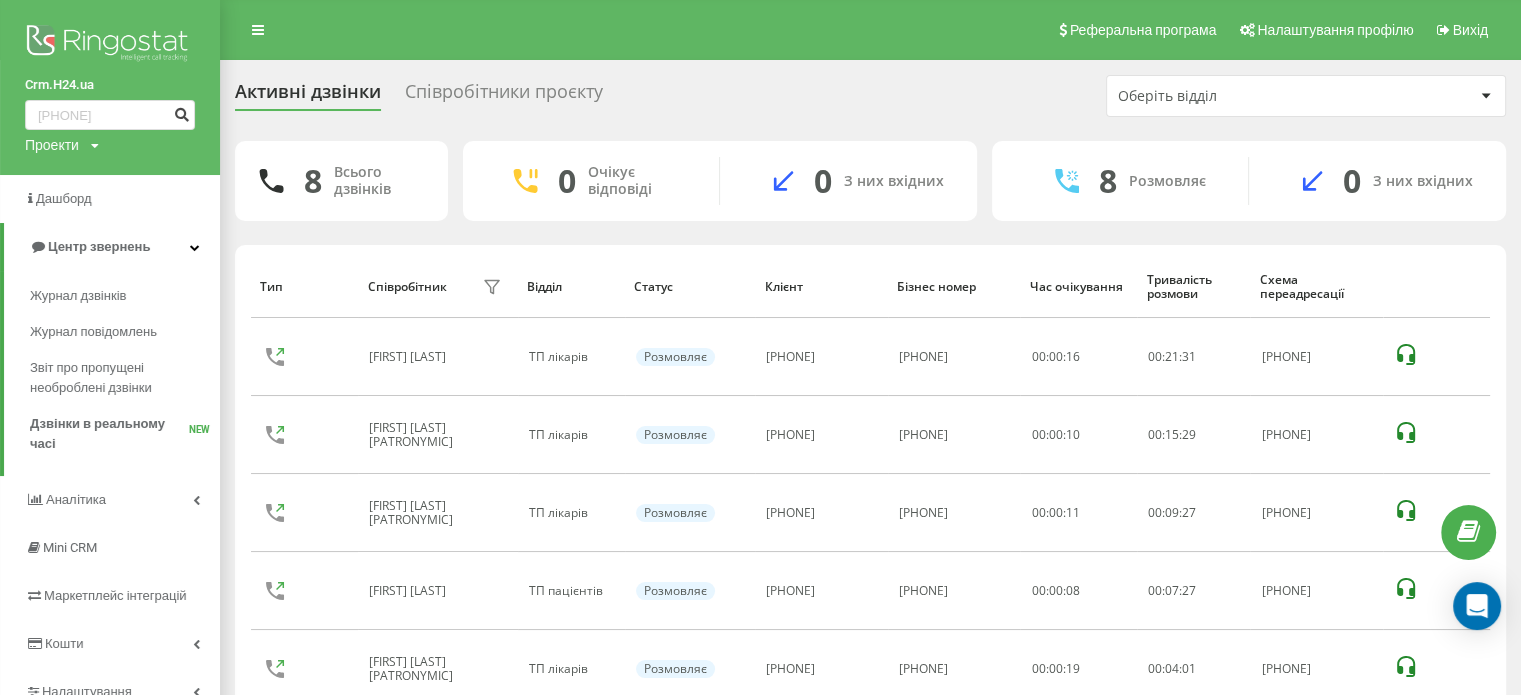 click at bounding box center (181, 112) 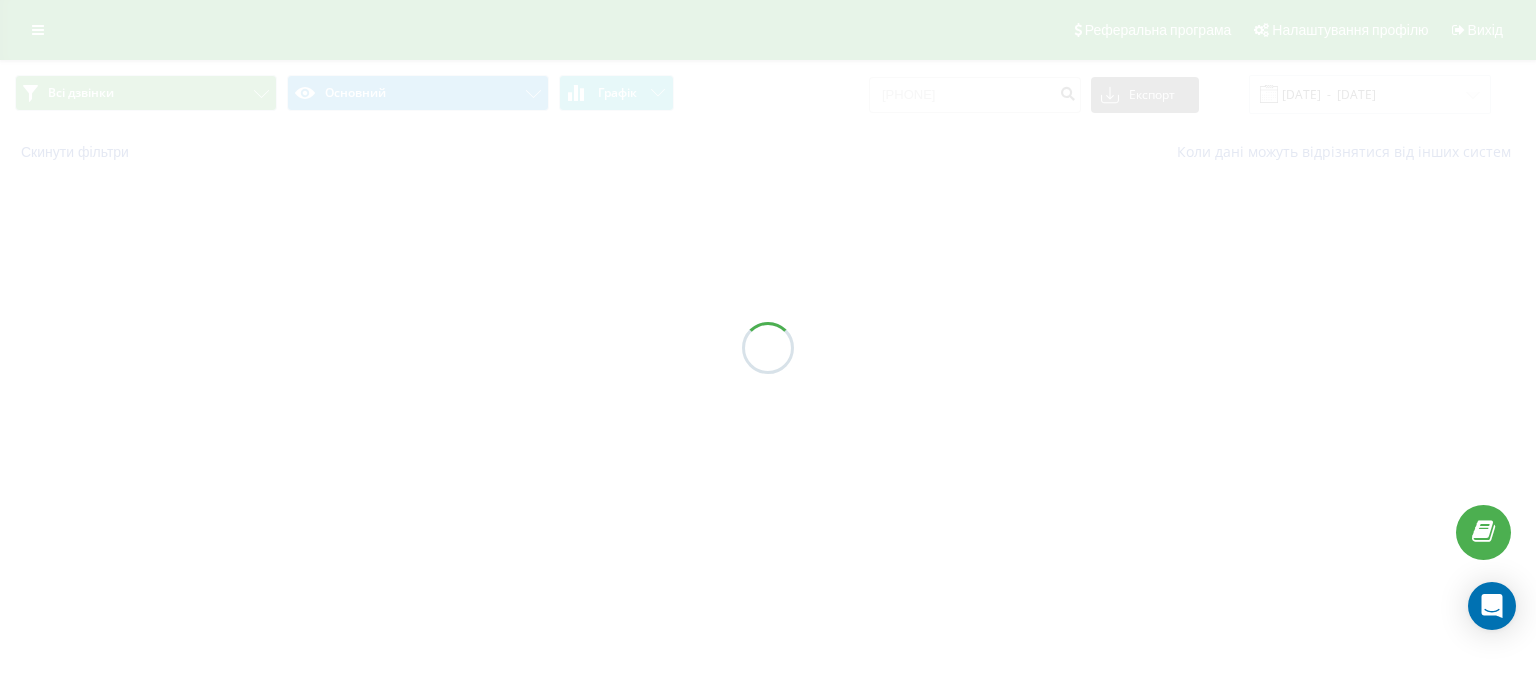 scroll, scrollTop: 0, scrollLeft: 0, axis: both 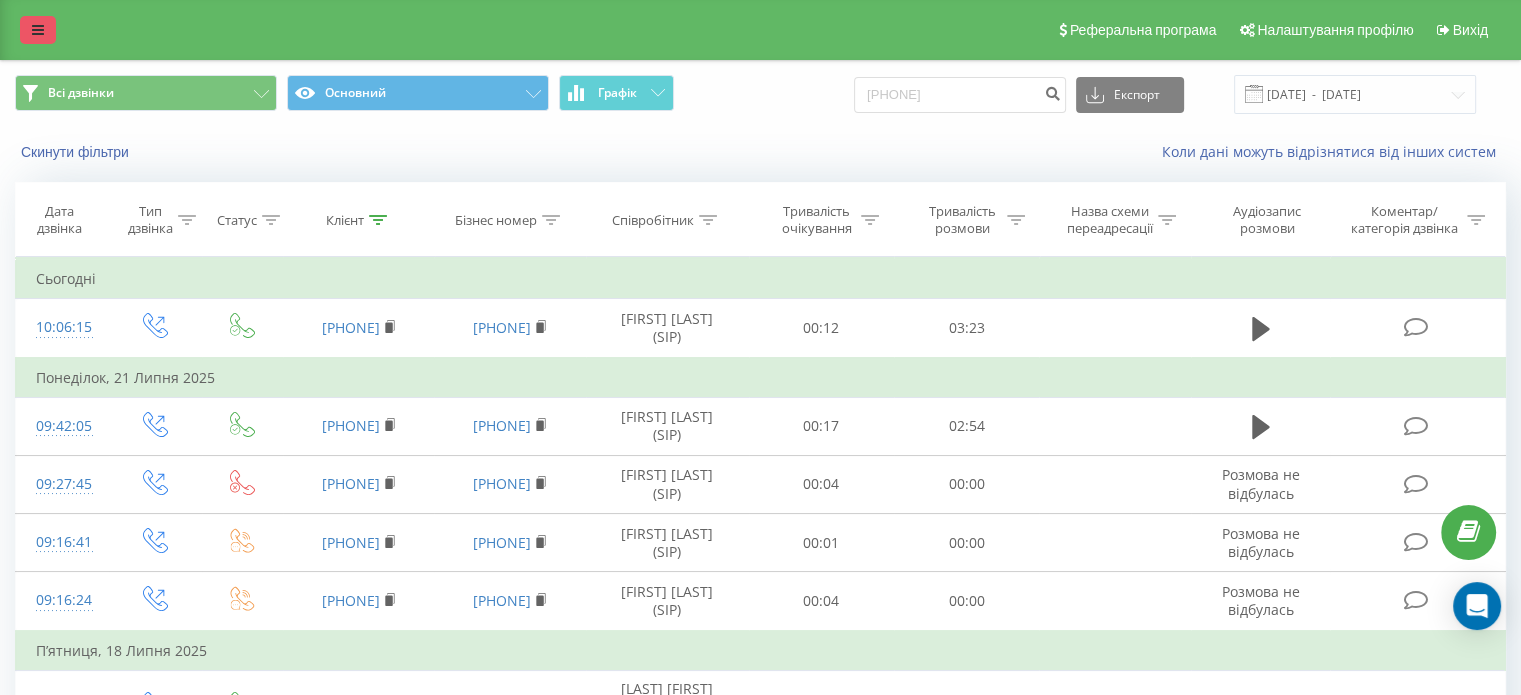click at bounding box center [38, 30] 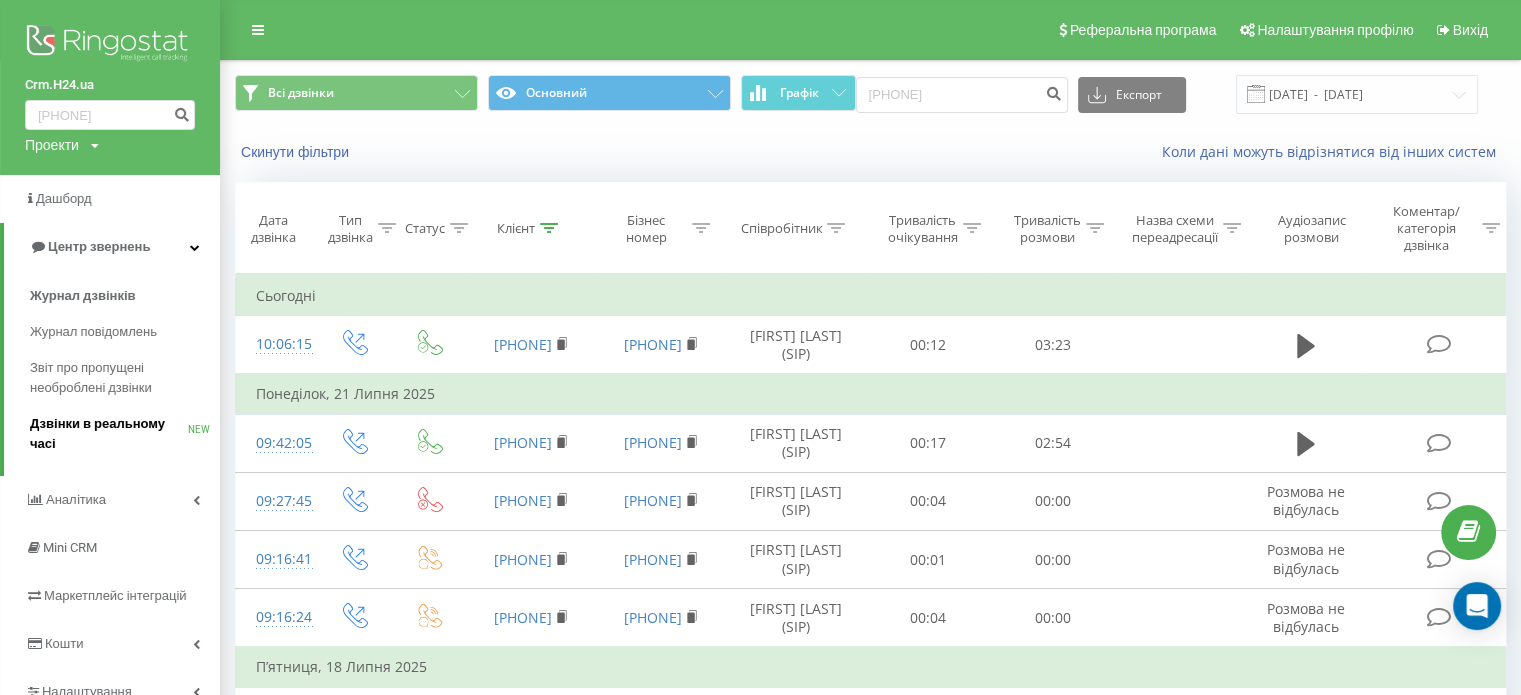 click on "Дзвінки в реальному часі" at bounding box center [109, 434] 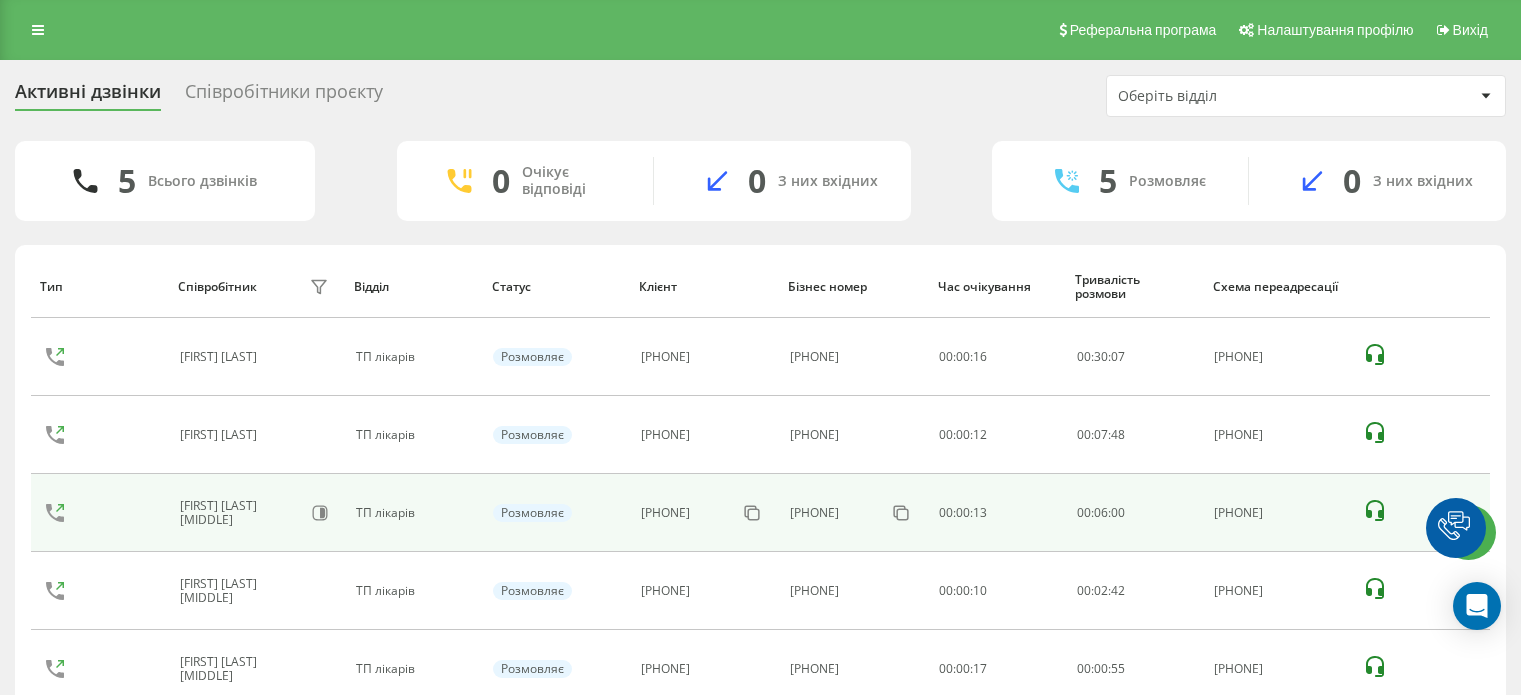 scroll, scrollTop: 0, scrollLeft: 0, axis: both 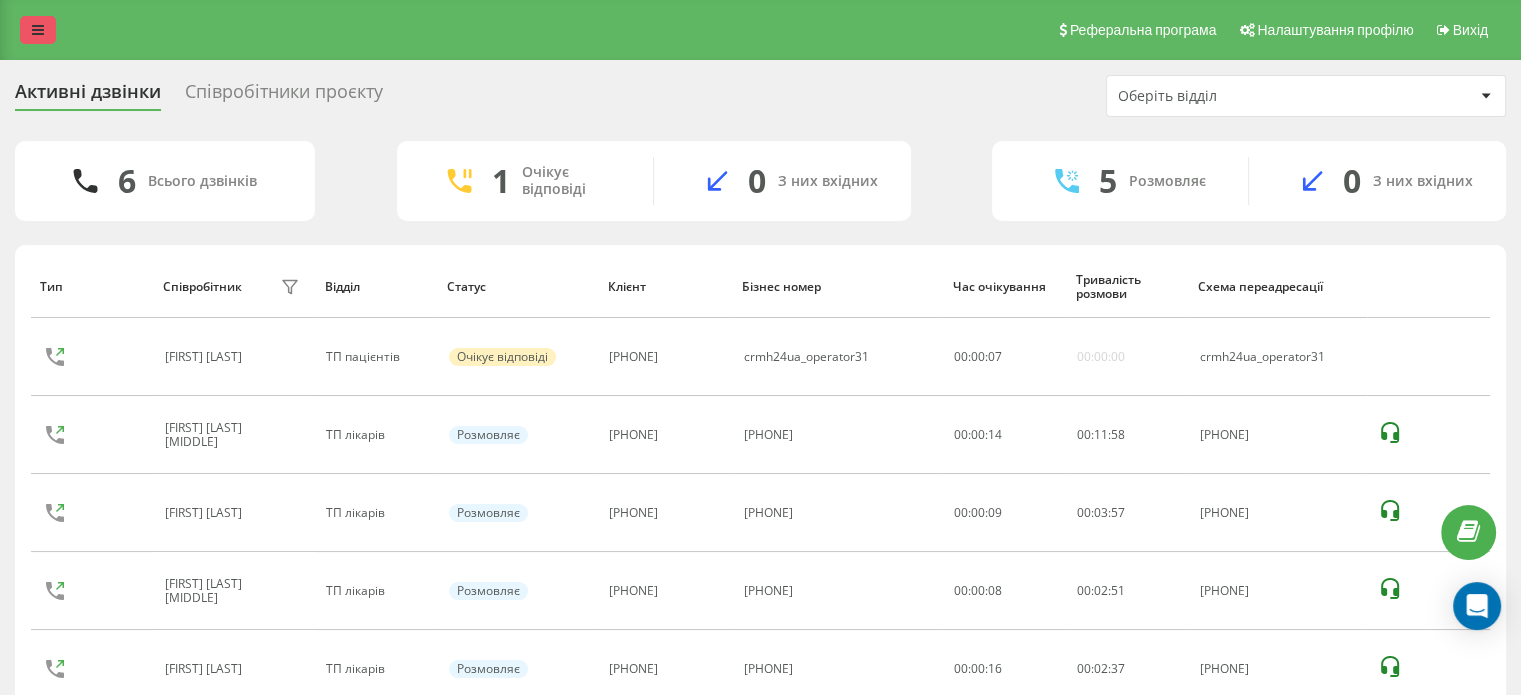 click at bounding box center [38, 30] 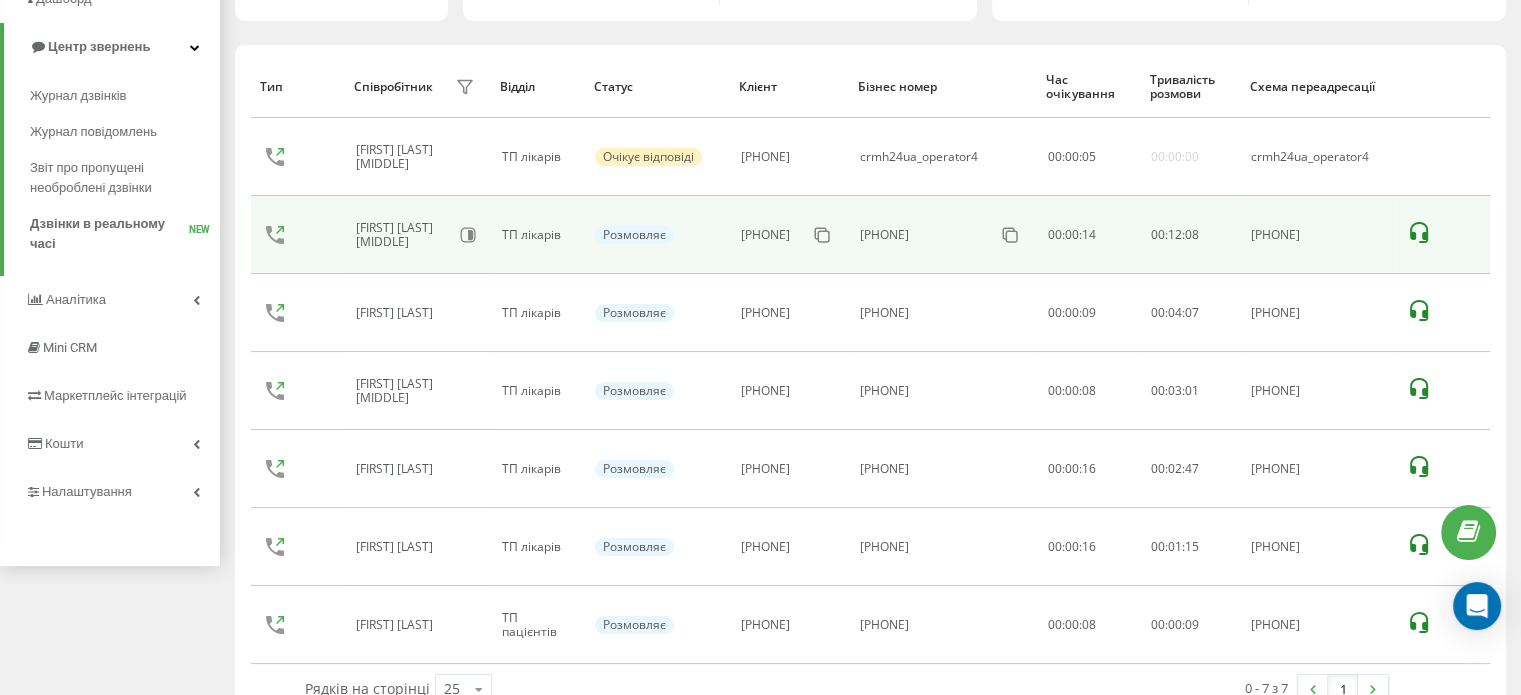 scroll, scrollTop: 164, scrollLeft: 0, axis: vertical 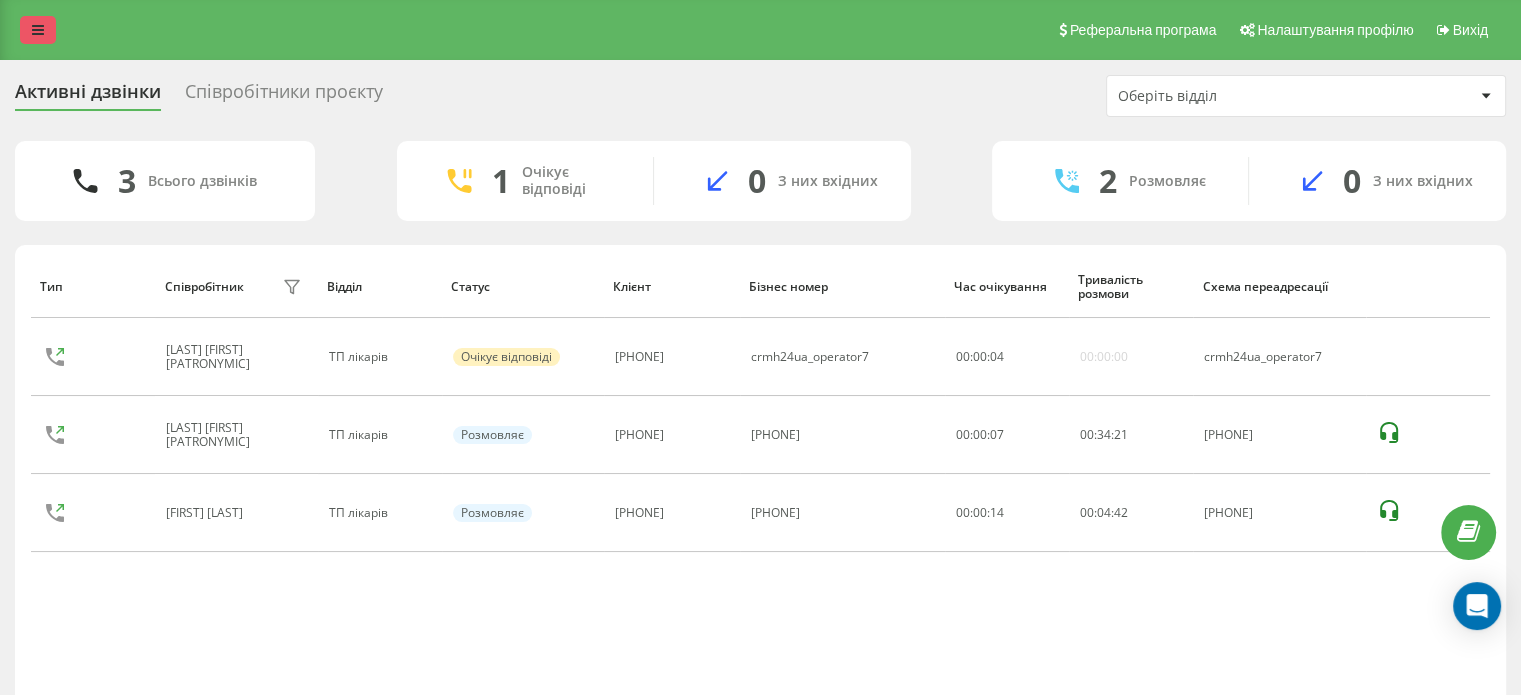 click at bounding box center (38, 30) 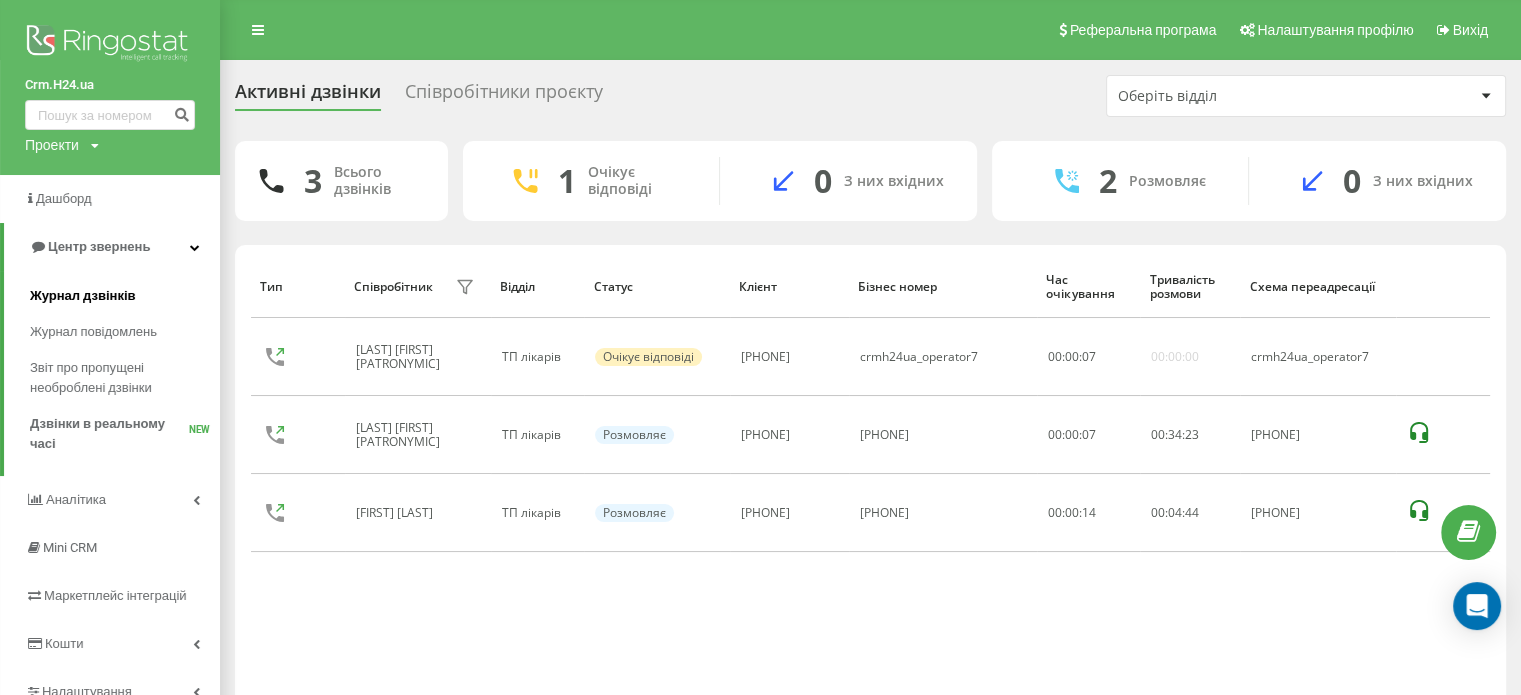 click on "Журнал дзвінків" at bounding box center [83, 296] 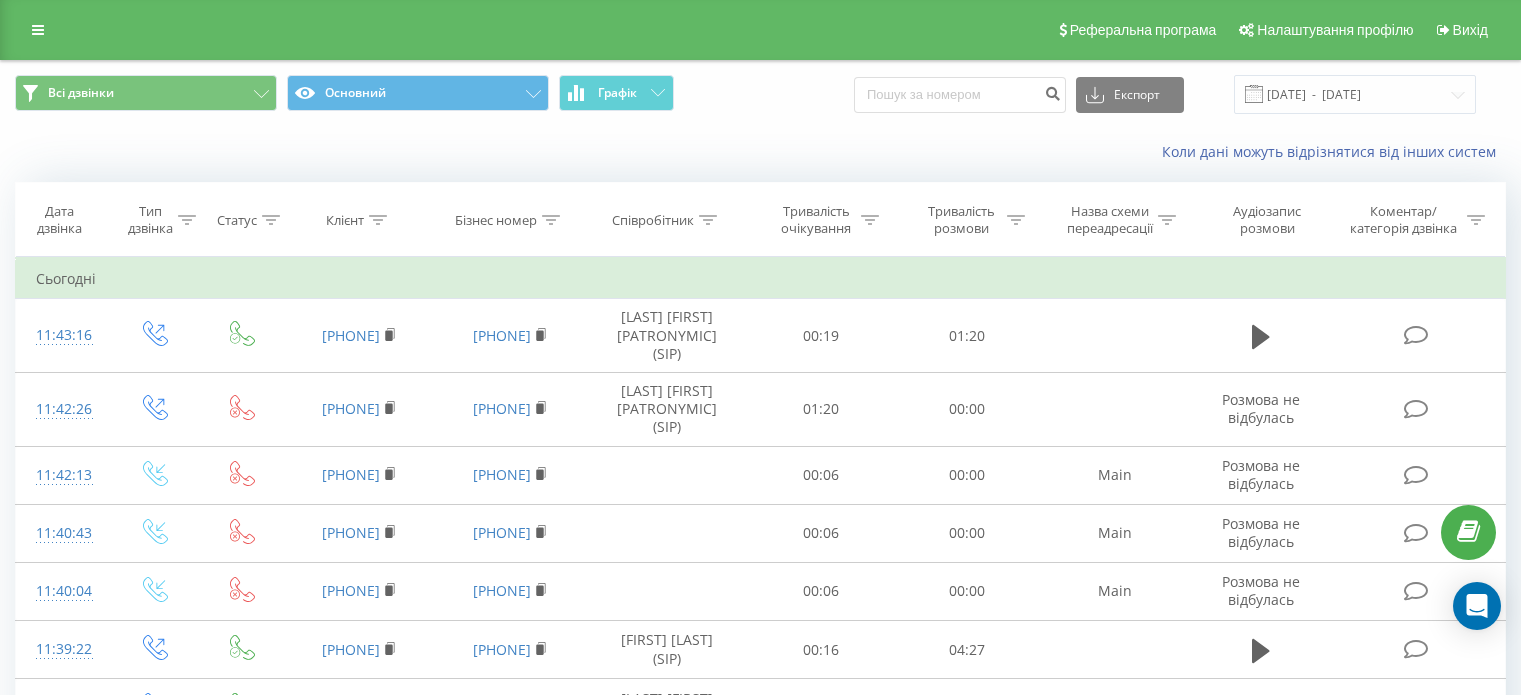 scroll, scrollTop: 0, scrollLeft: 0, axis: both 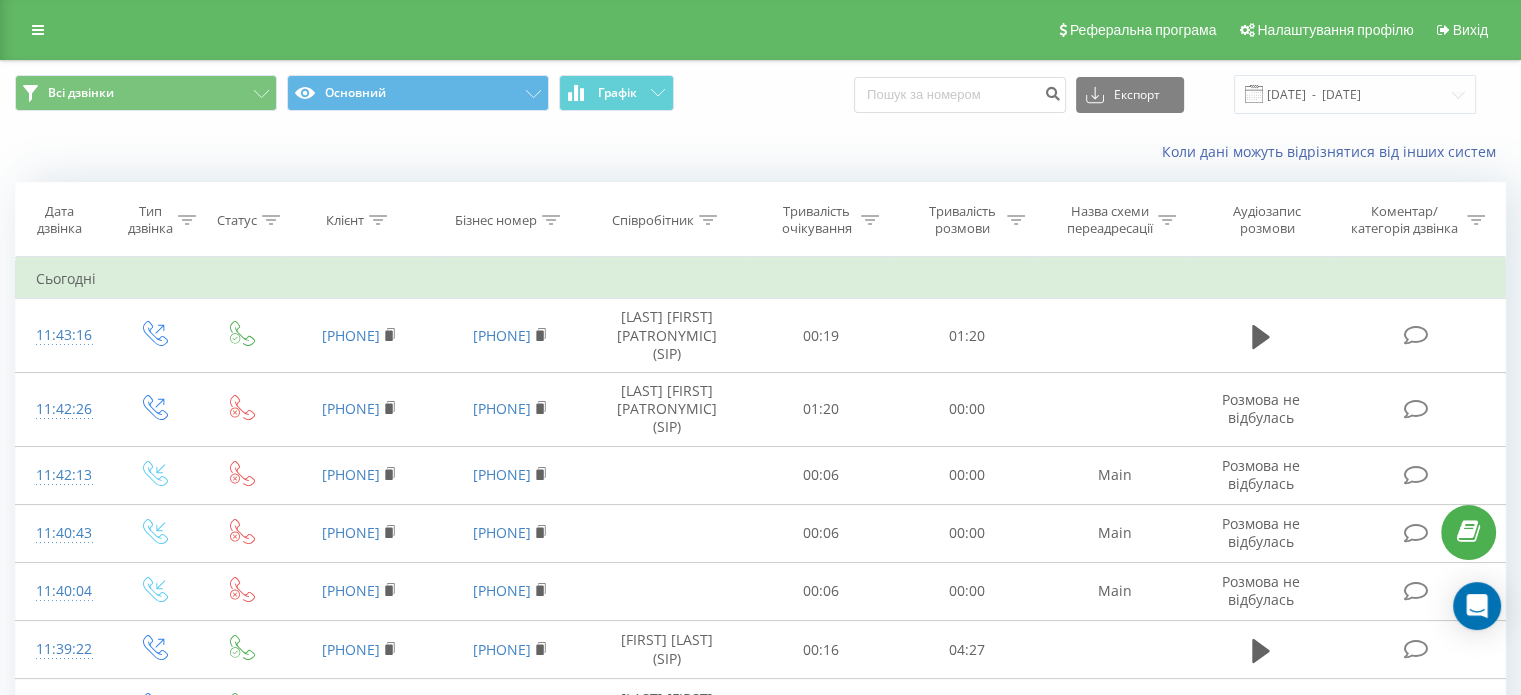 click 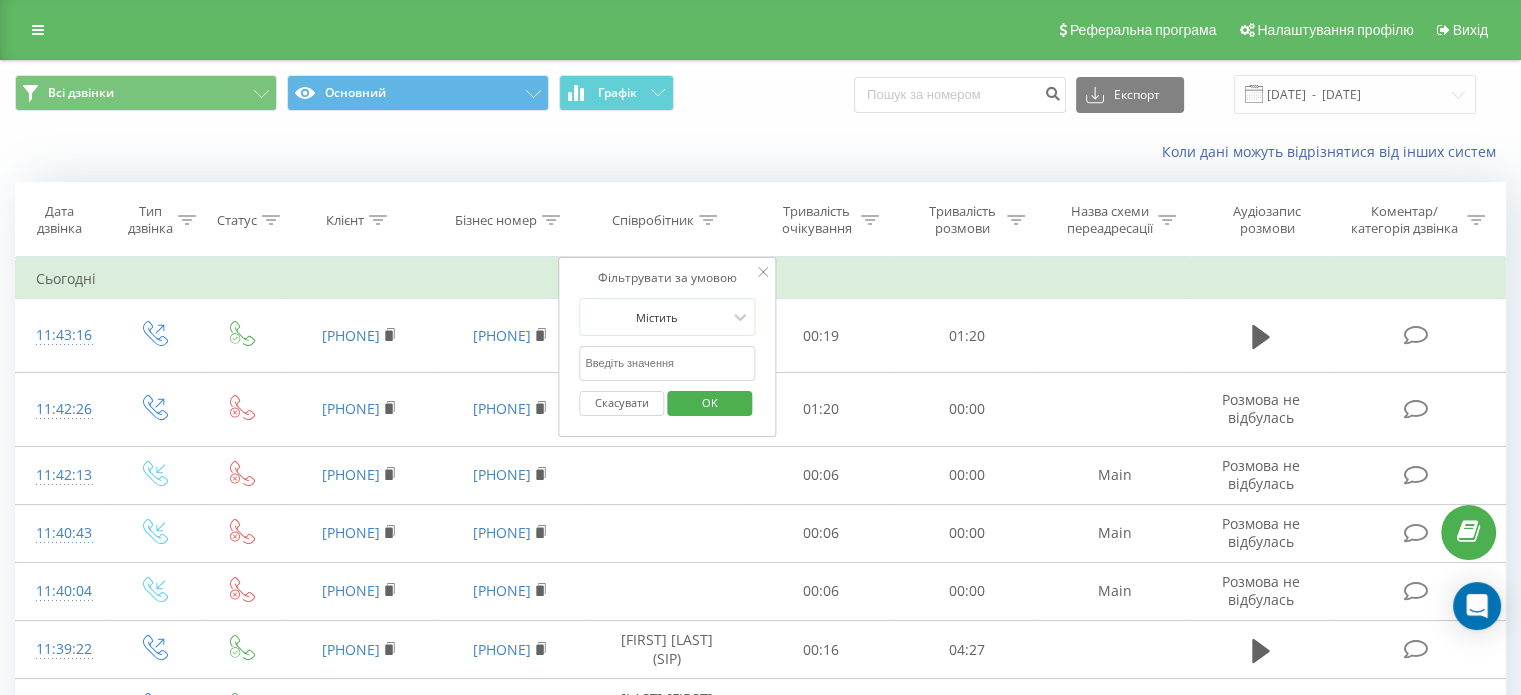 click at bounding box center [667, 363] 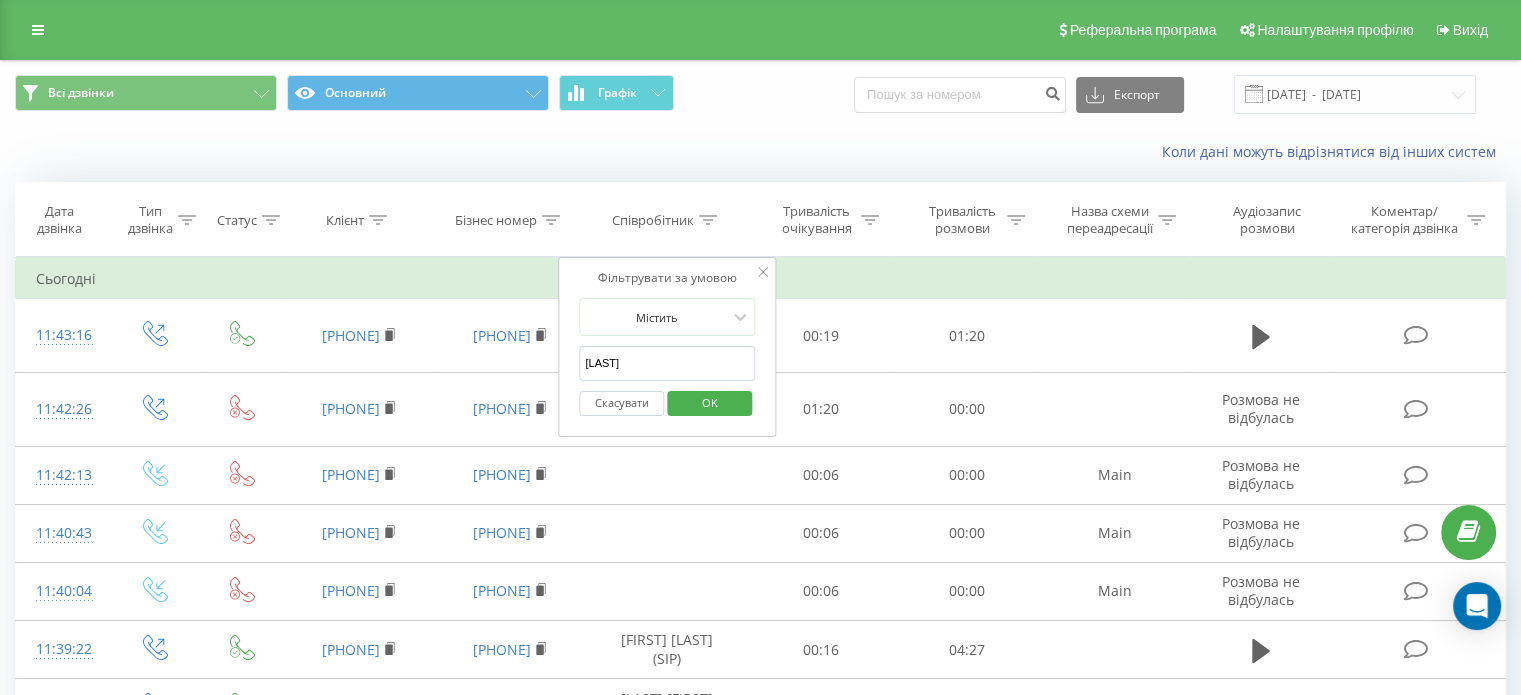 type on "[LAST]" 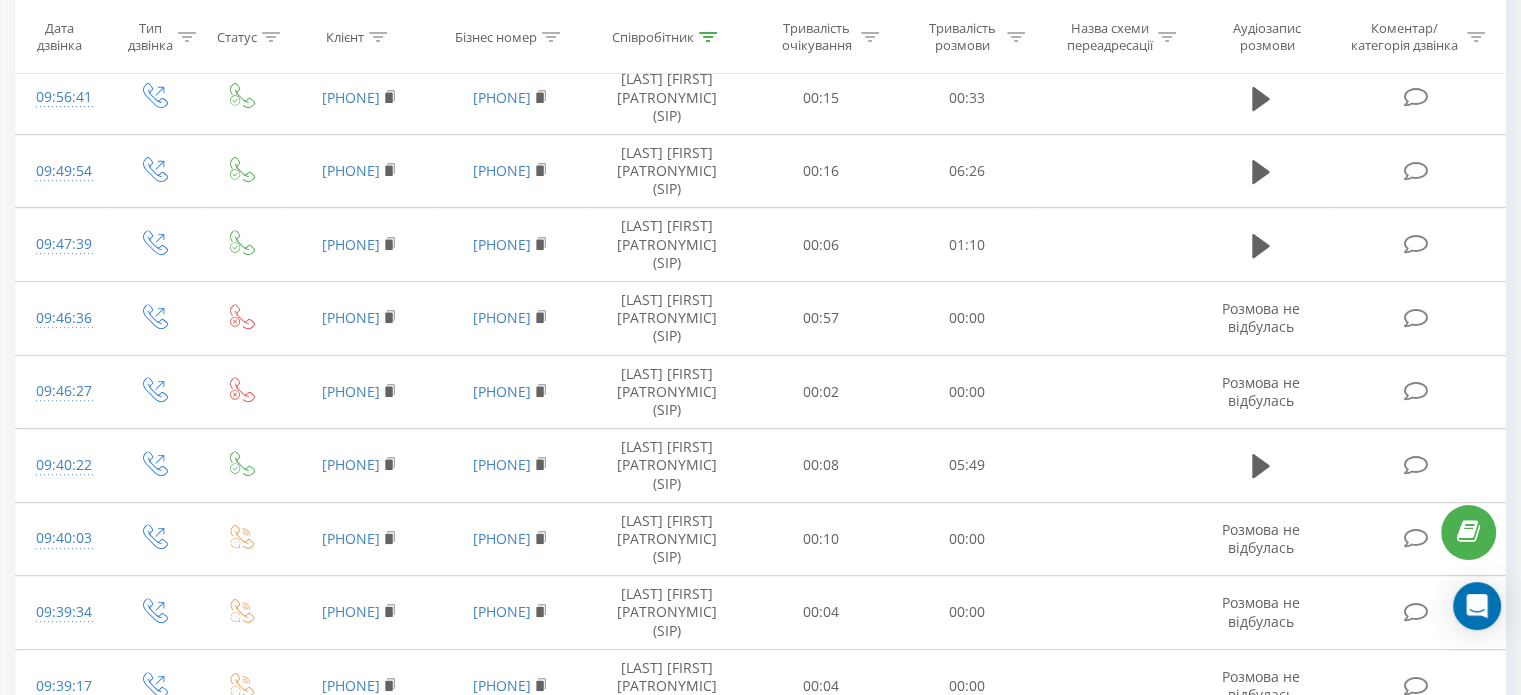 scroll, scrollTop: 728, scrollLeft: 0, axis: vertical 